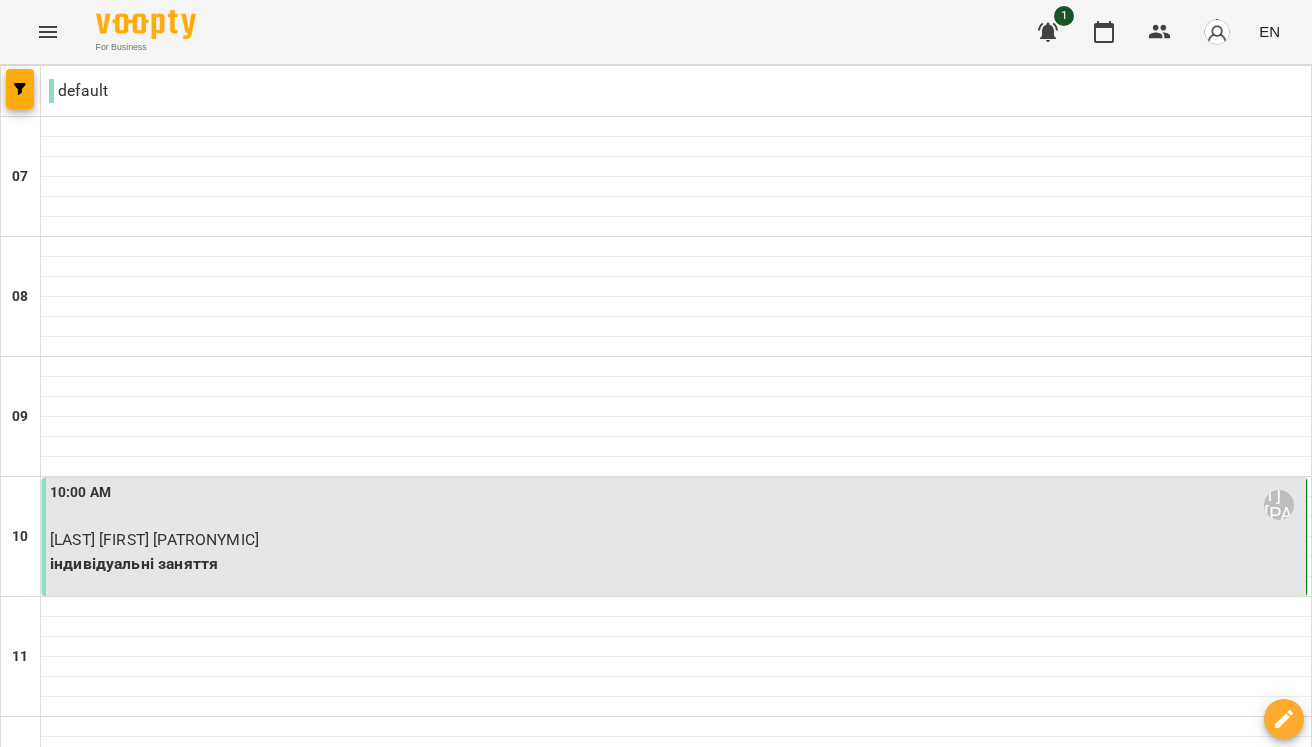 scroll, scrollTop: 0, scrollLeft: 0, axis: both 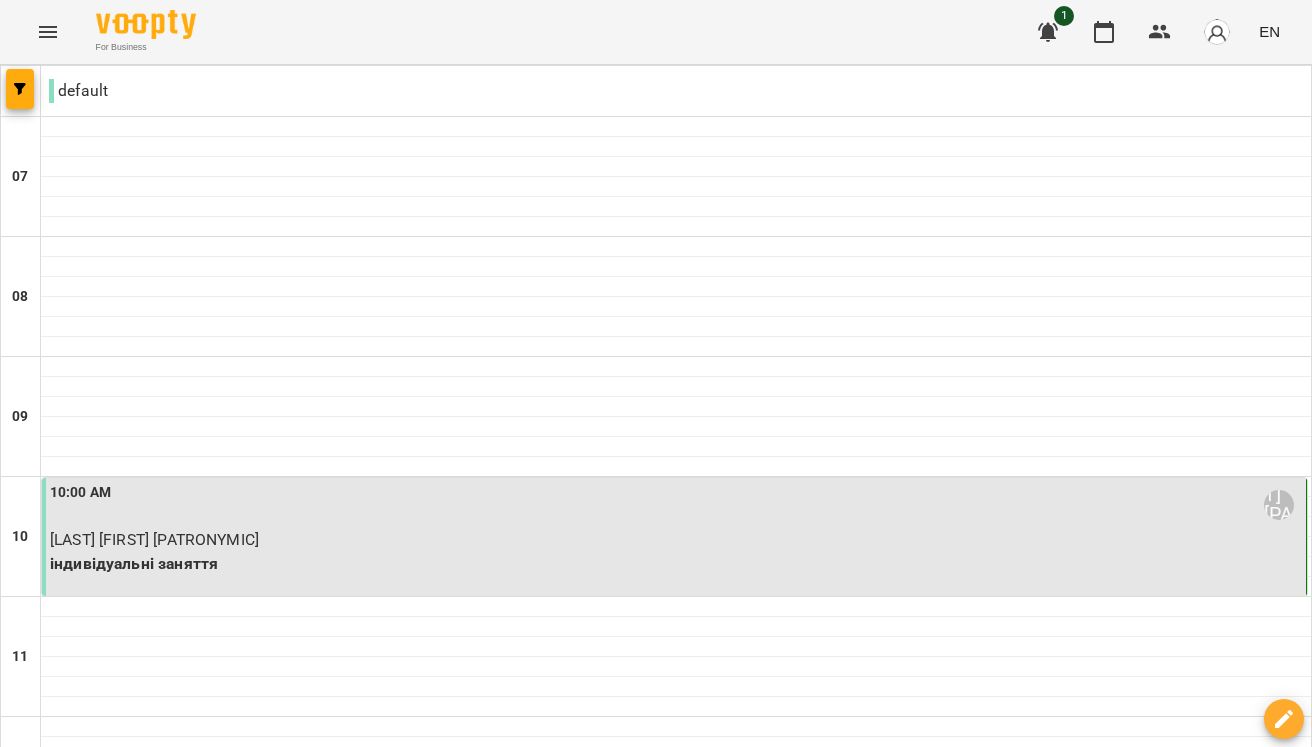 click at bounding box center (775, 2128) 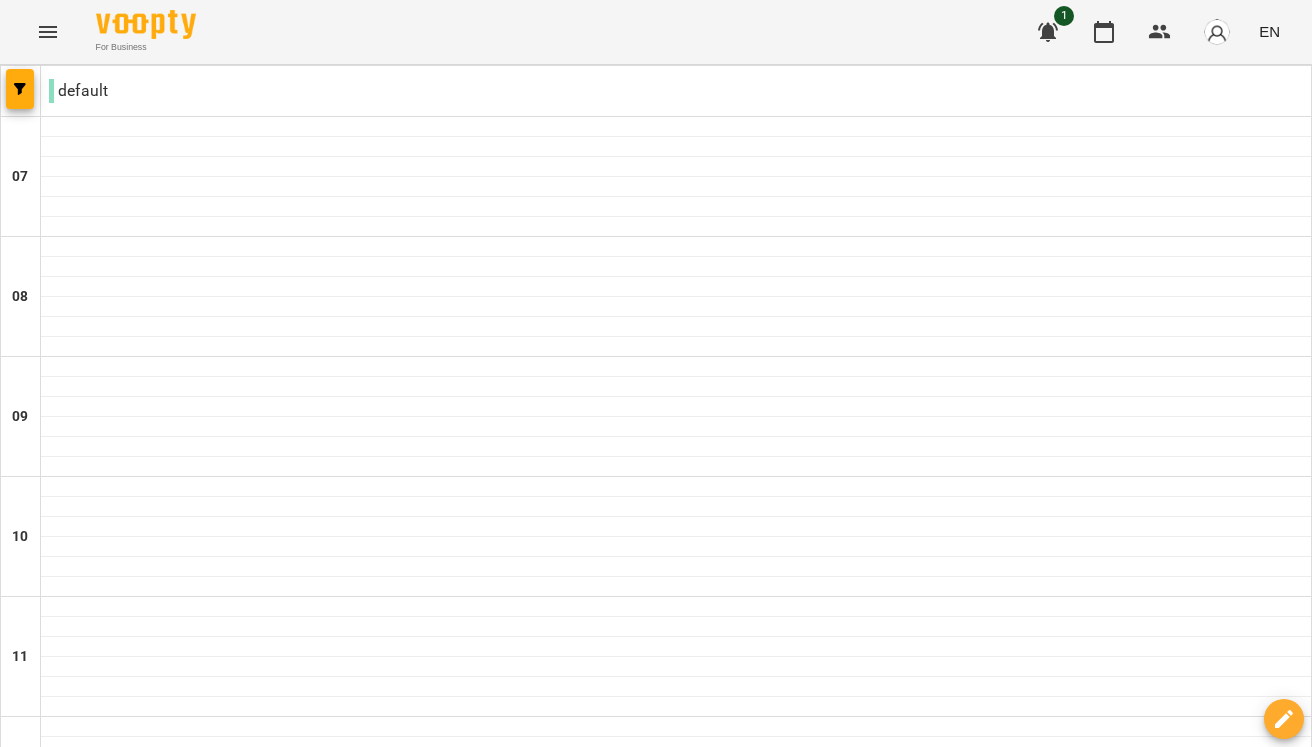 scroll, scrollTop: 582, scrollLeft: 0, axis: vertical 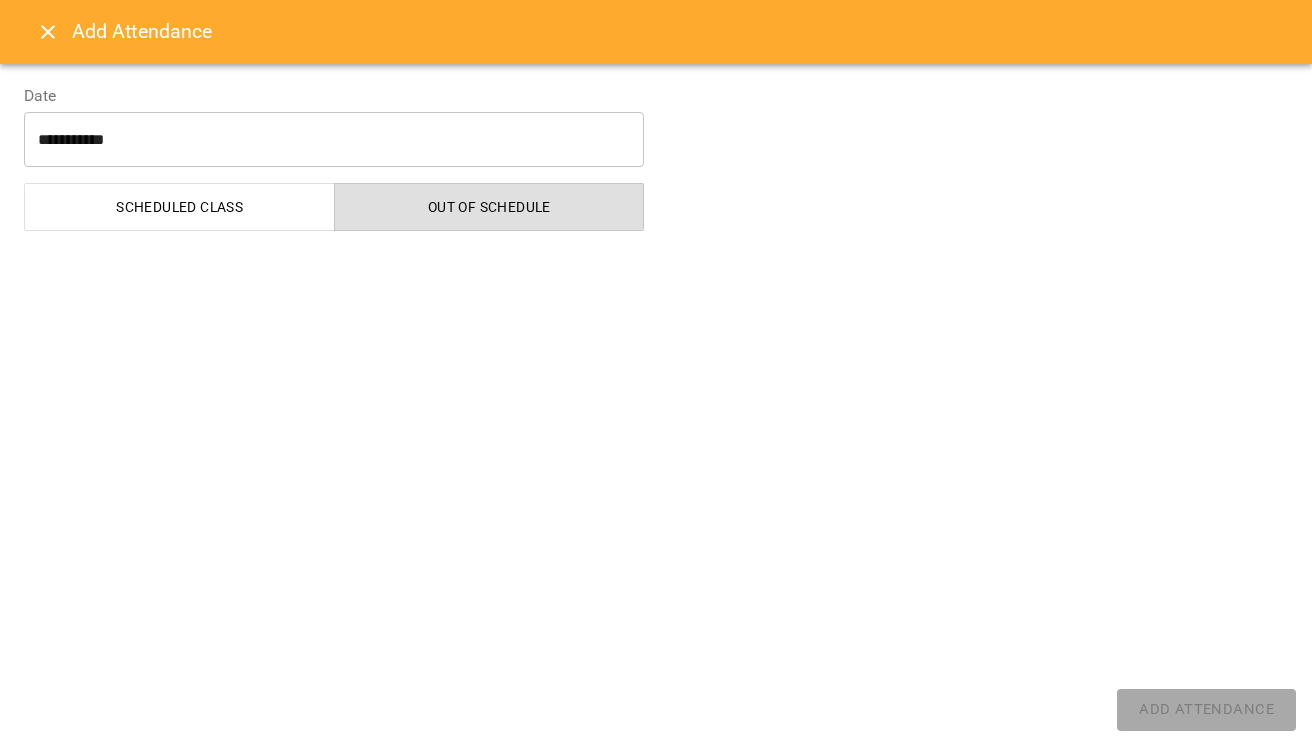 select on "**********" 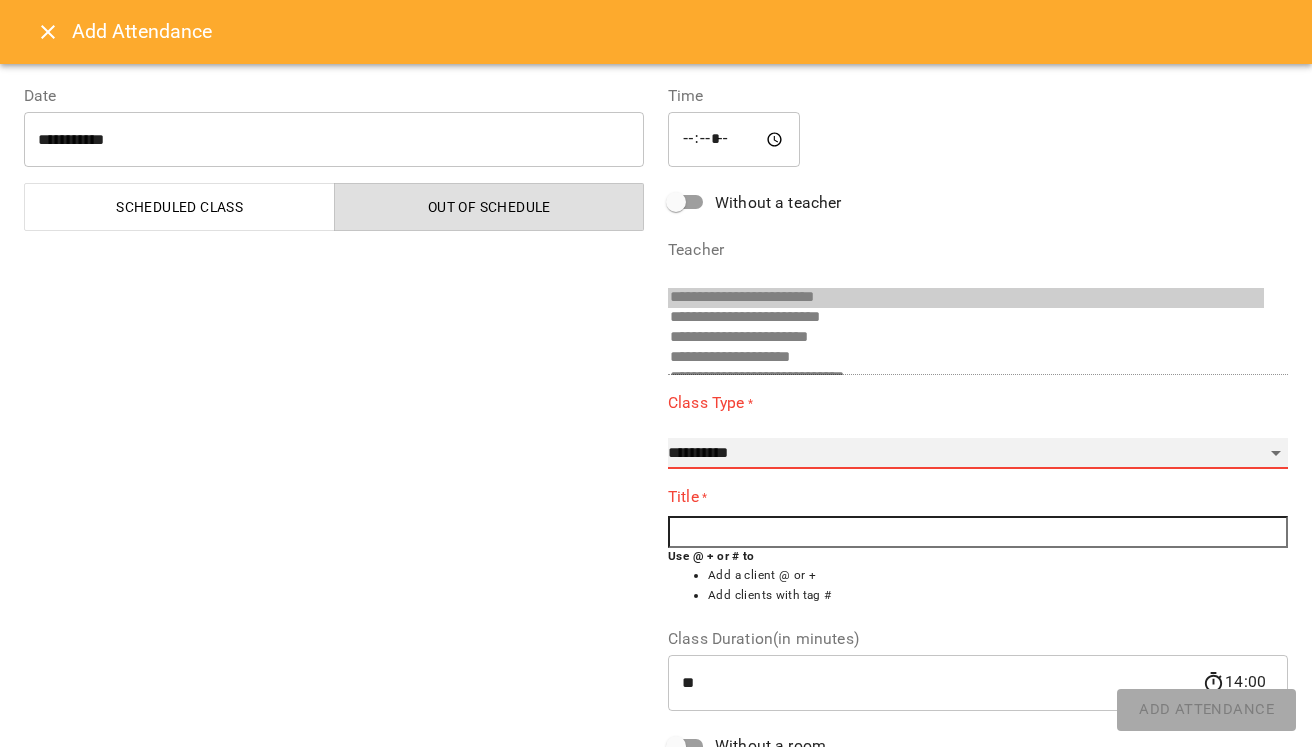 select on "**********" 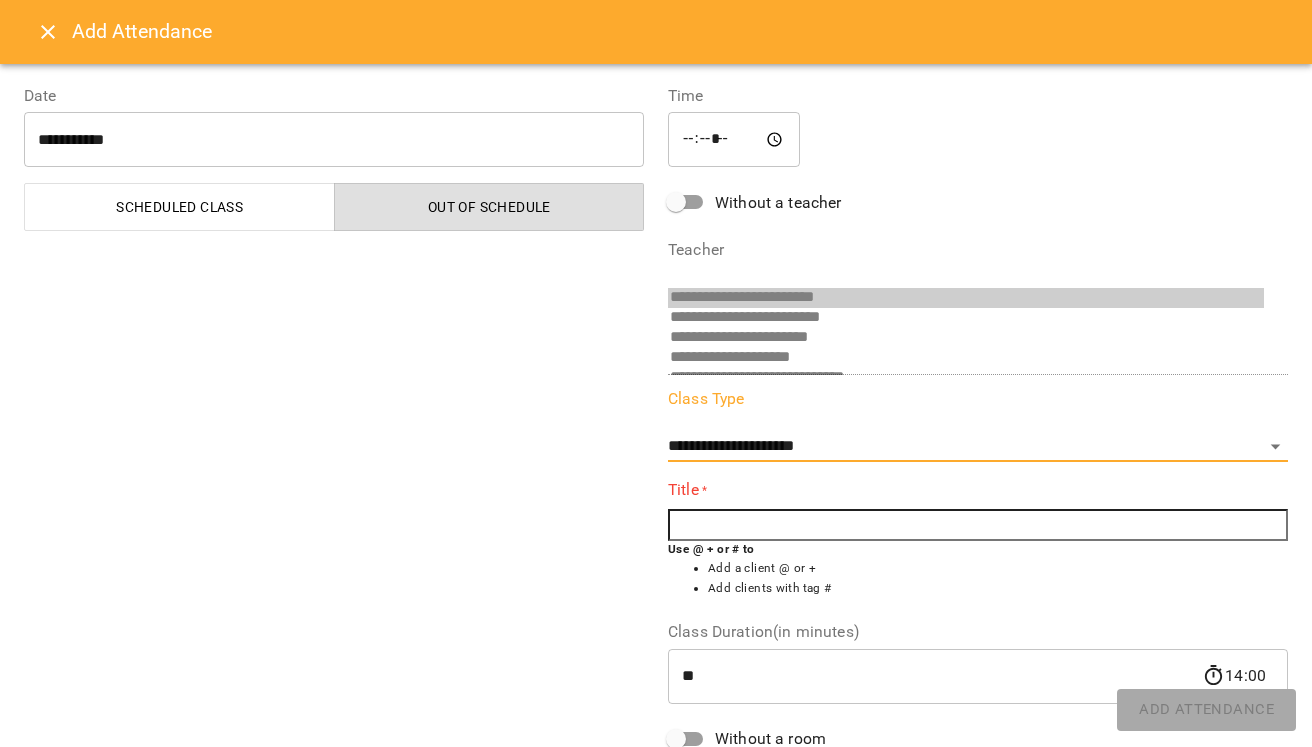 click at bounding box center [978, 525] 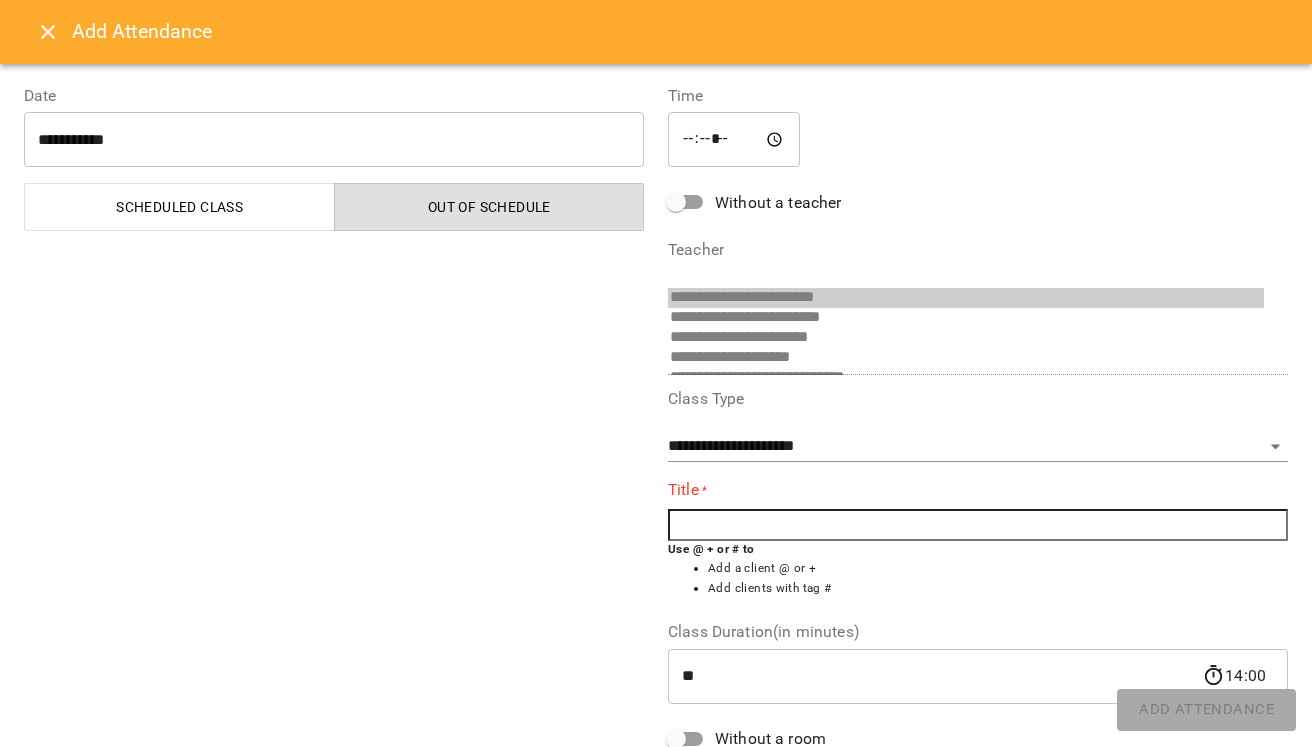 type on "*" 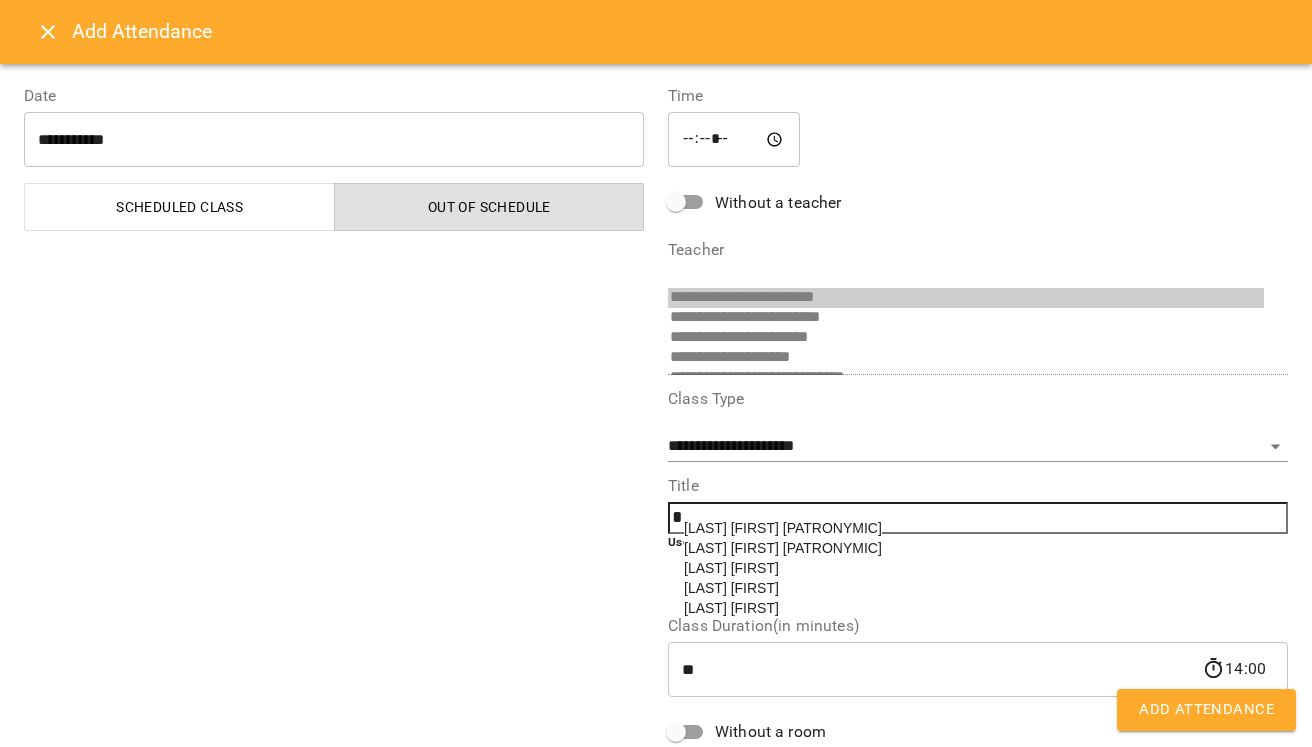 click on "[LAST] [FIRST] [PATRONYMIC]" at bounding box center [783, 528] 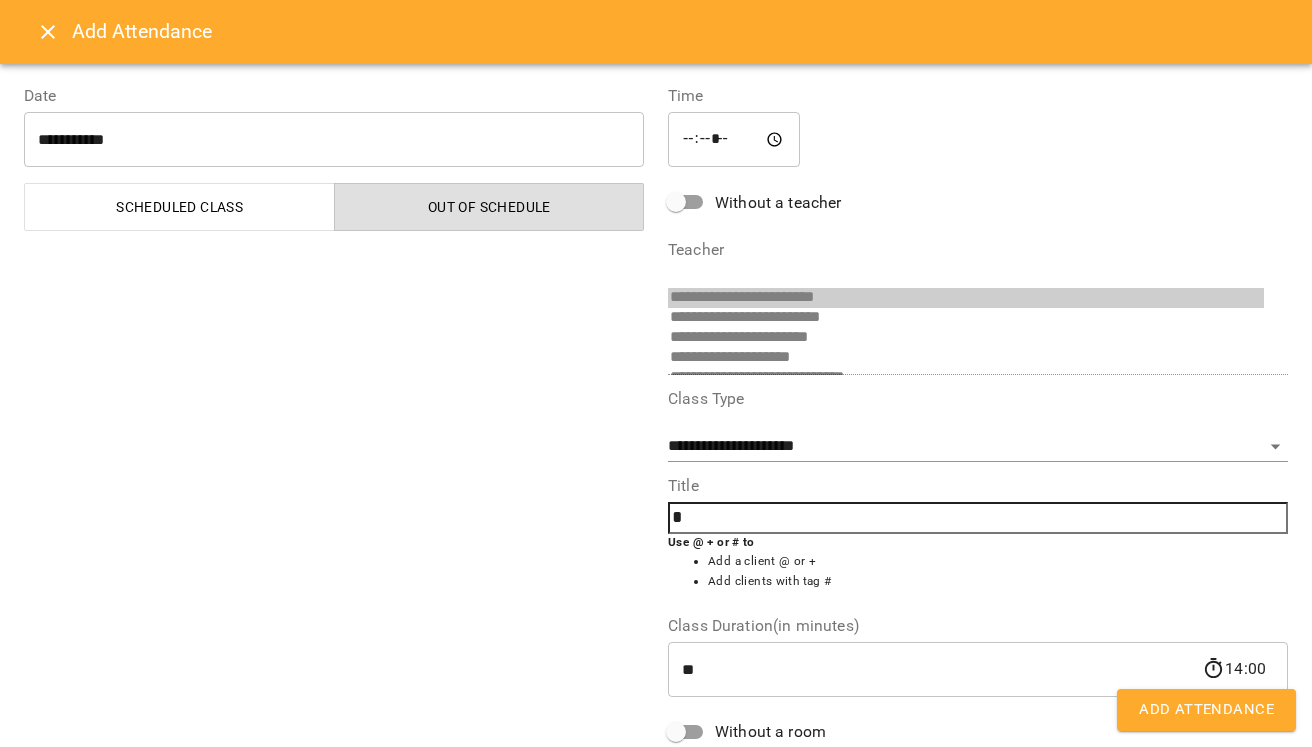 type on "**********" 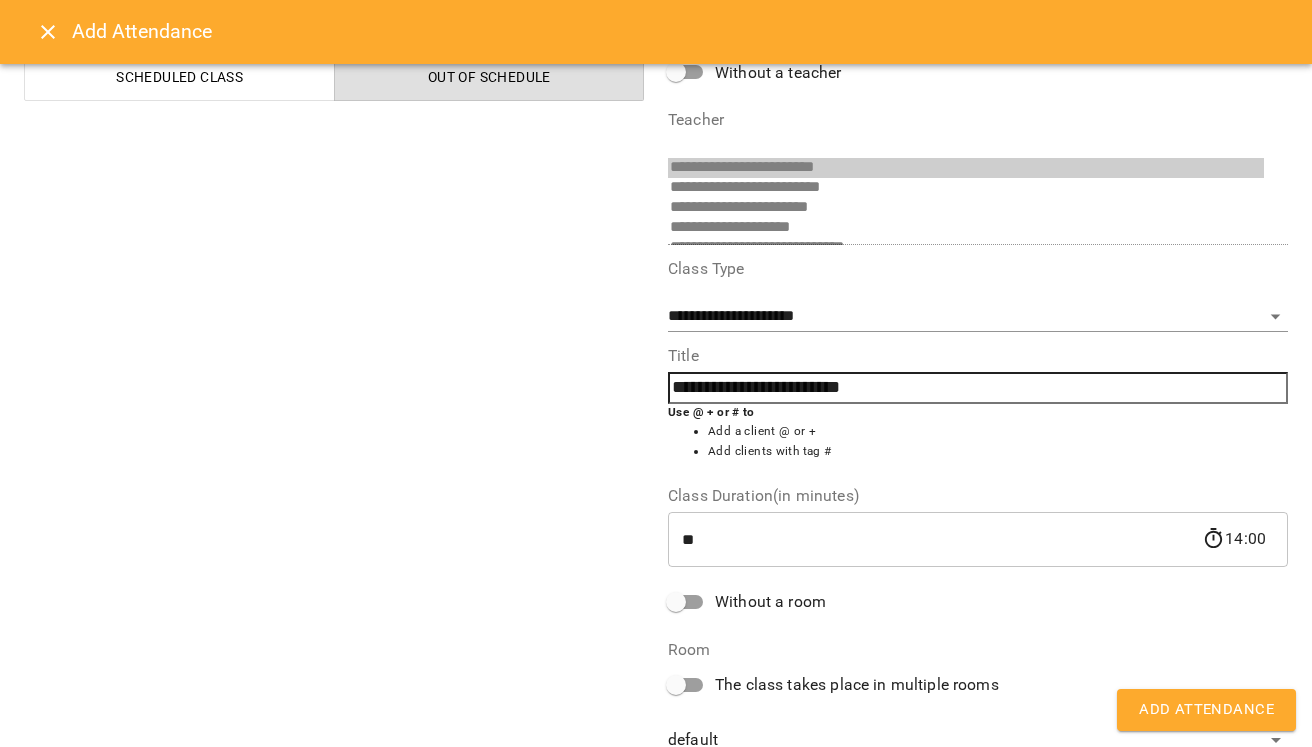 scroll, scrollTop: 135, scrollLeft: 0, axis: vertical 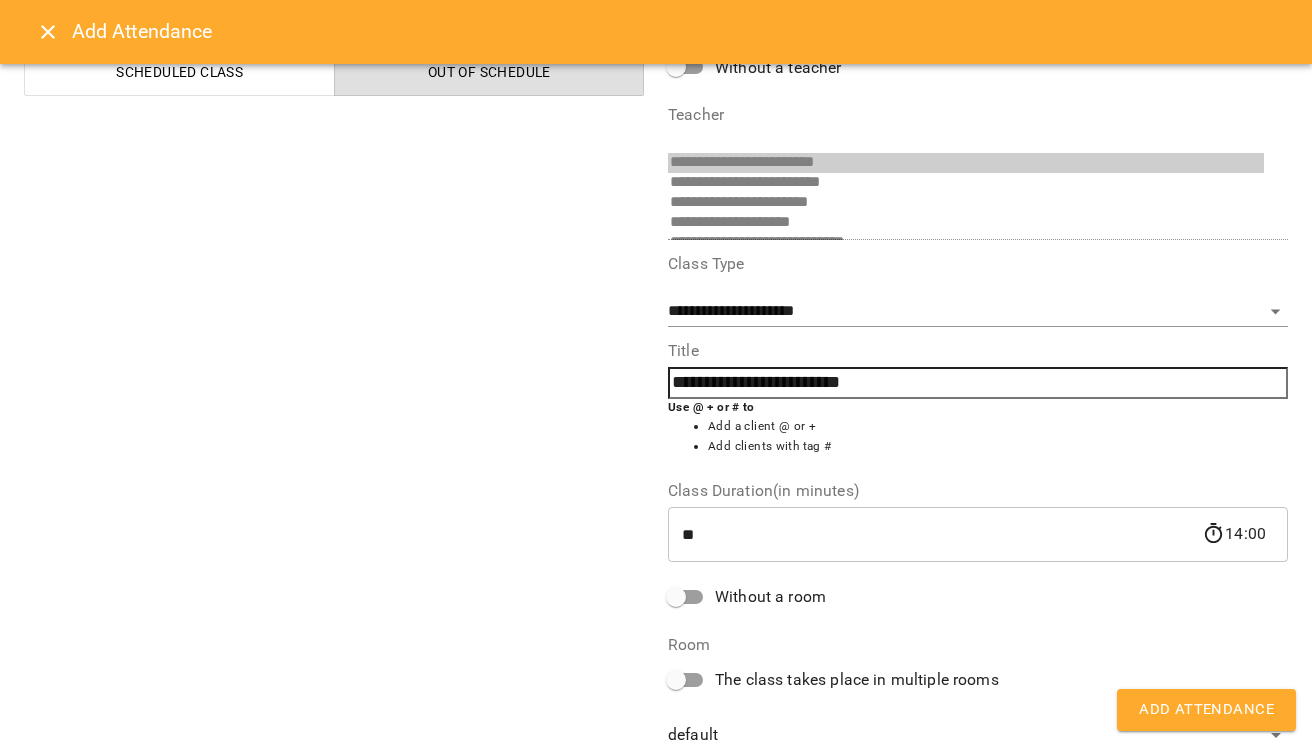 click on "Add Attendance" at bounding box center [1206, 710] 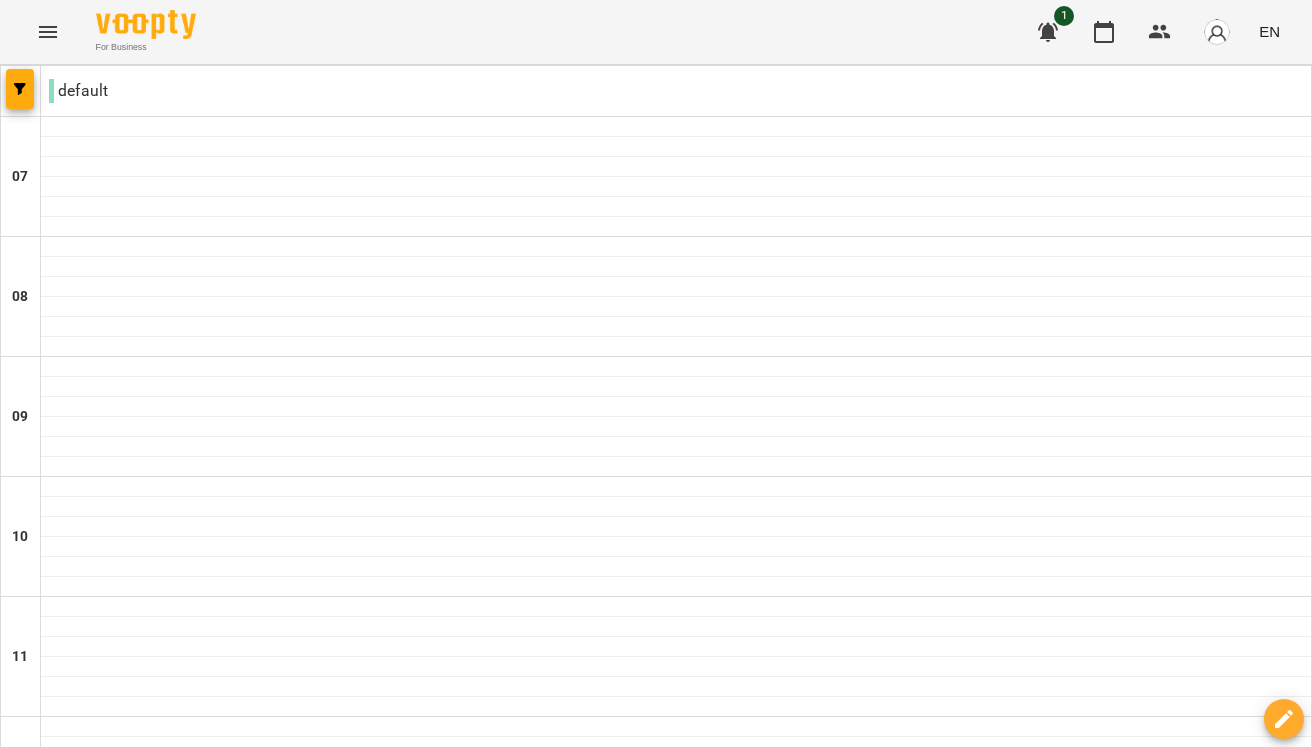 scroll, scrollTop: 591, scrollLeft: 0, axis: vertical 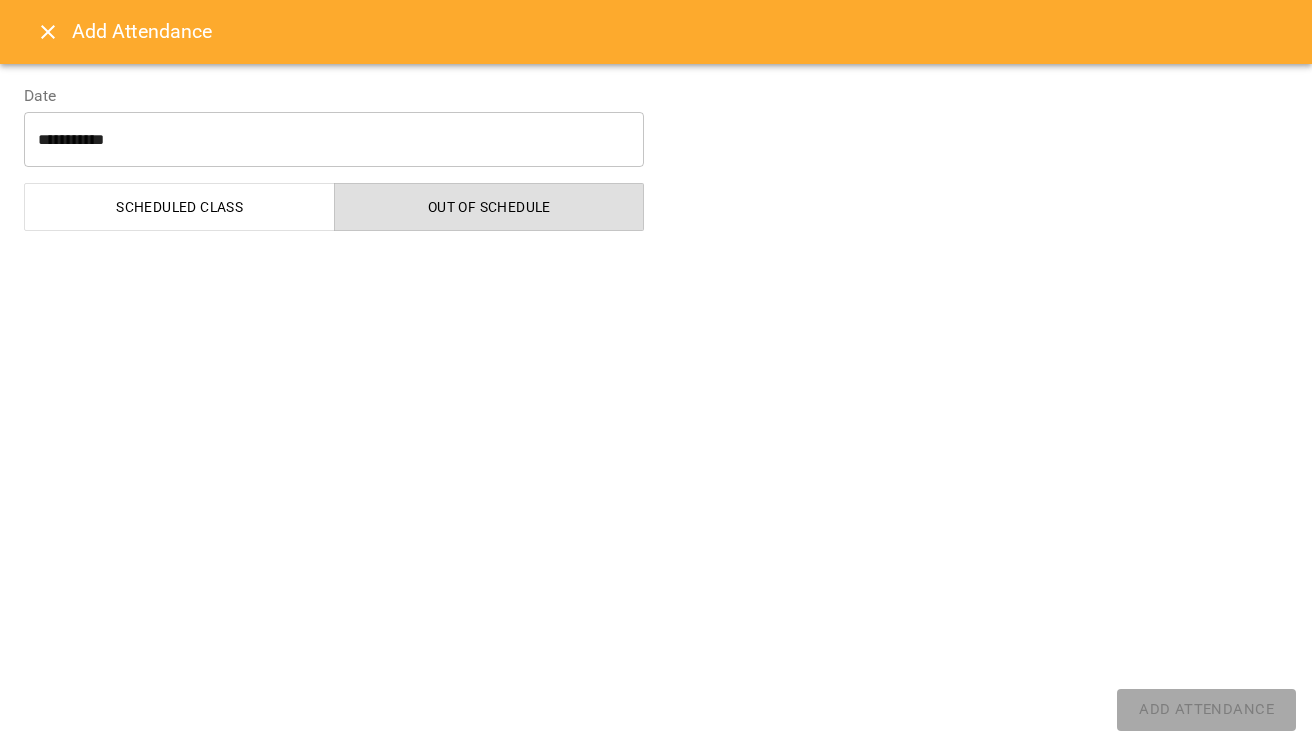 select on "**********" 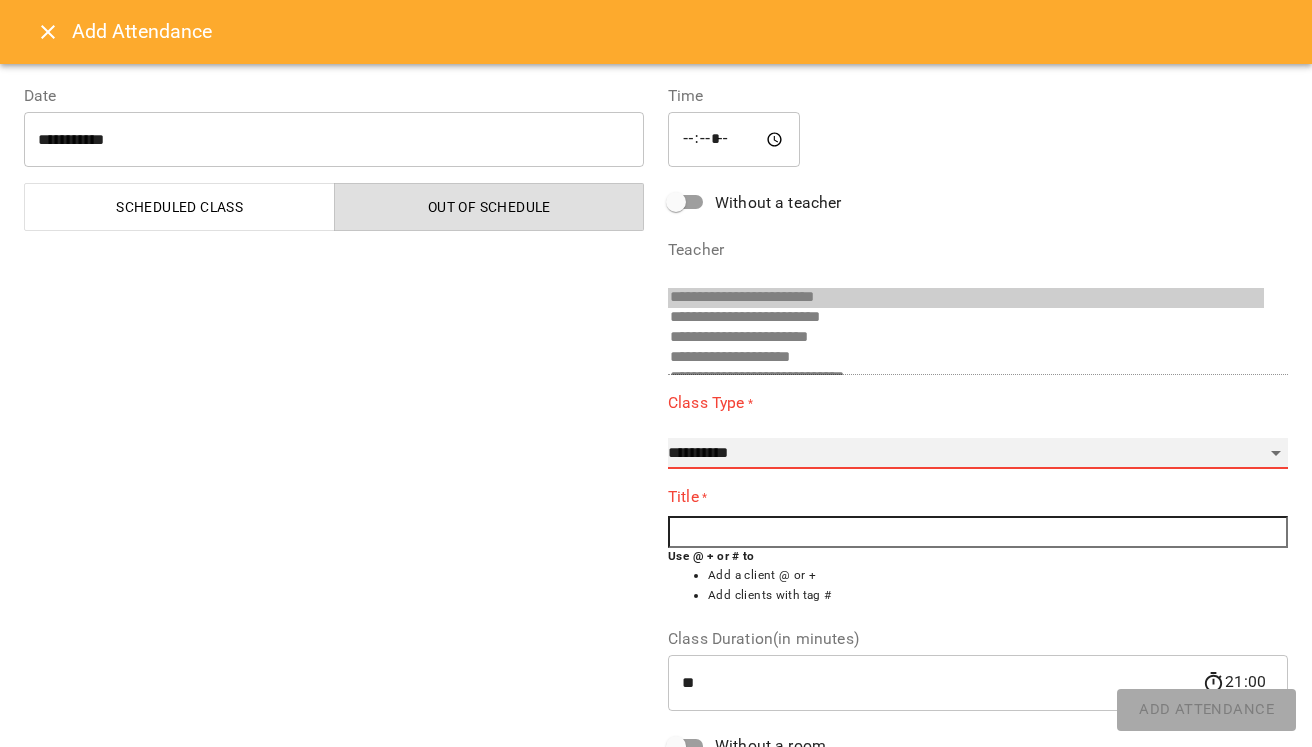 select on "**********" 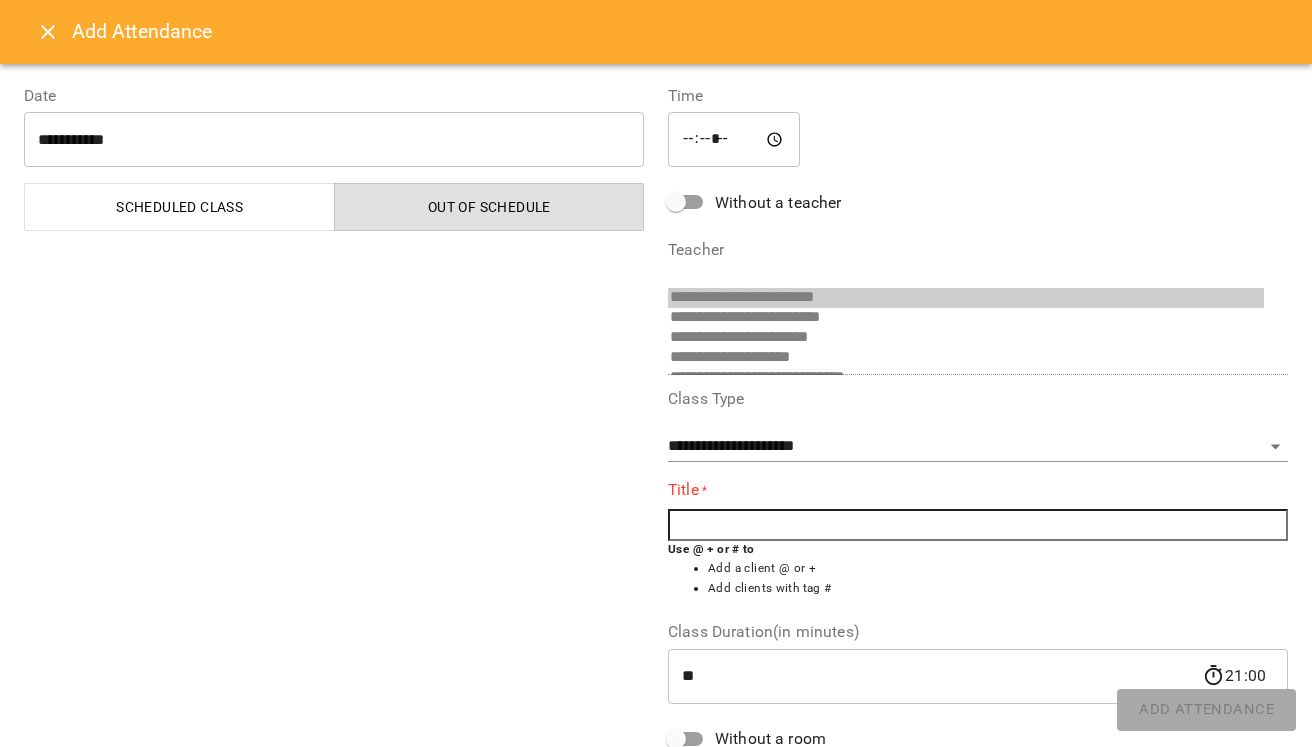 click at bounding box center [978, 525] 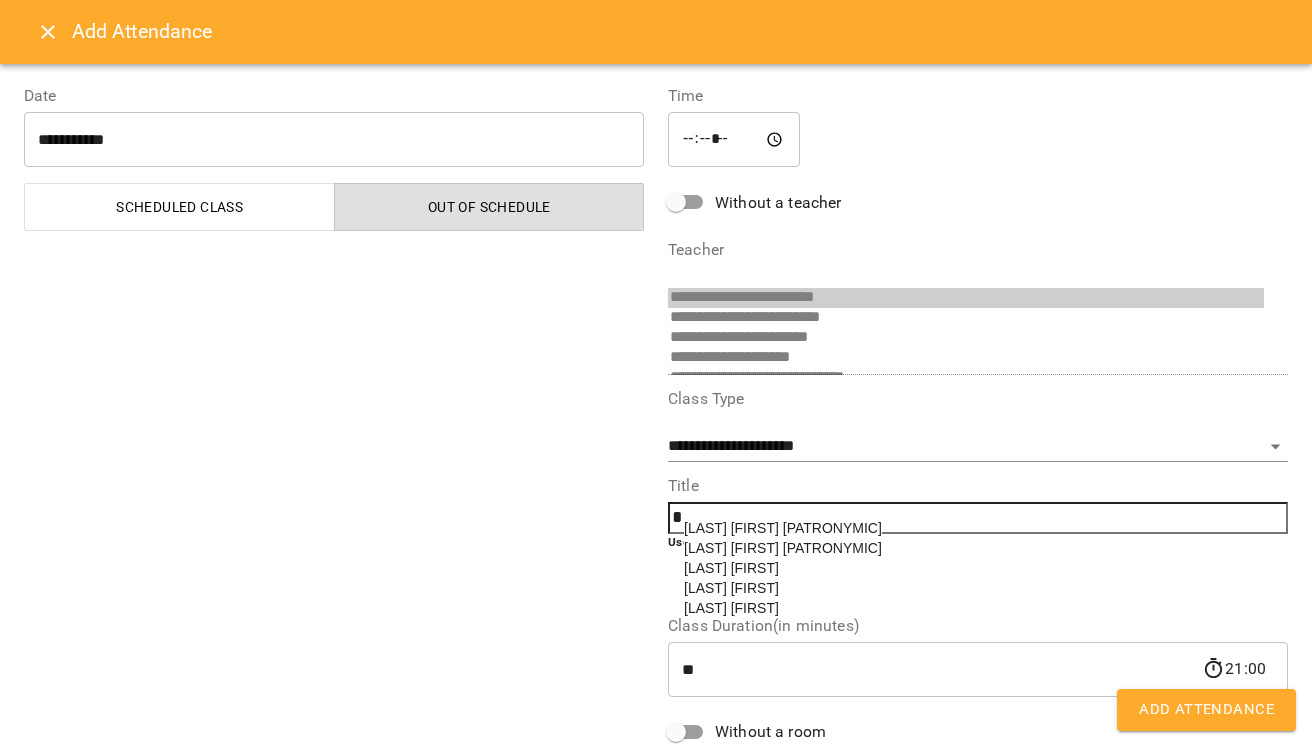 click on "[LAST] [FIRST]" at bounding box center [731, 568] 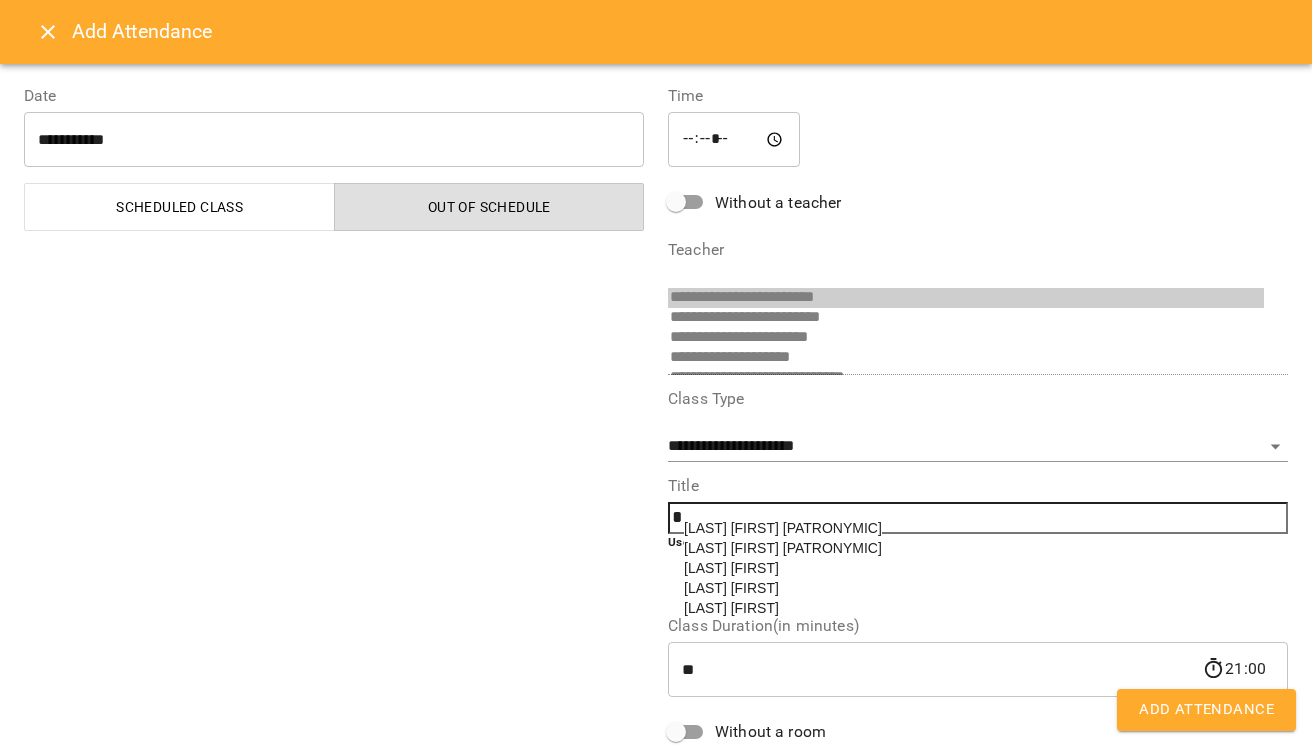 type on "**********" 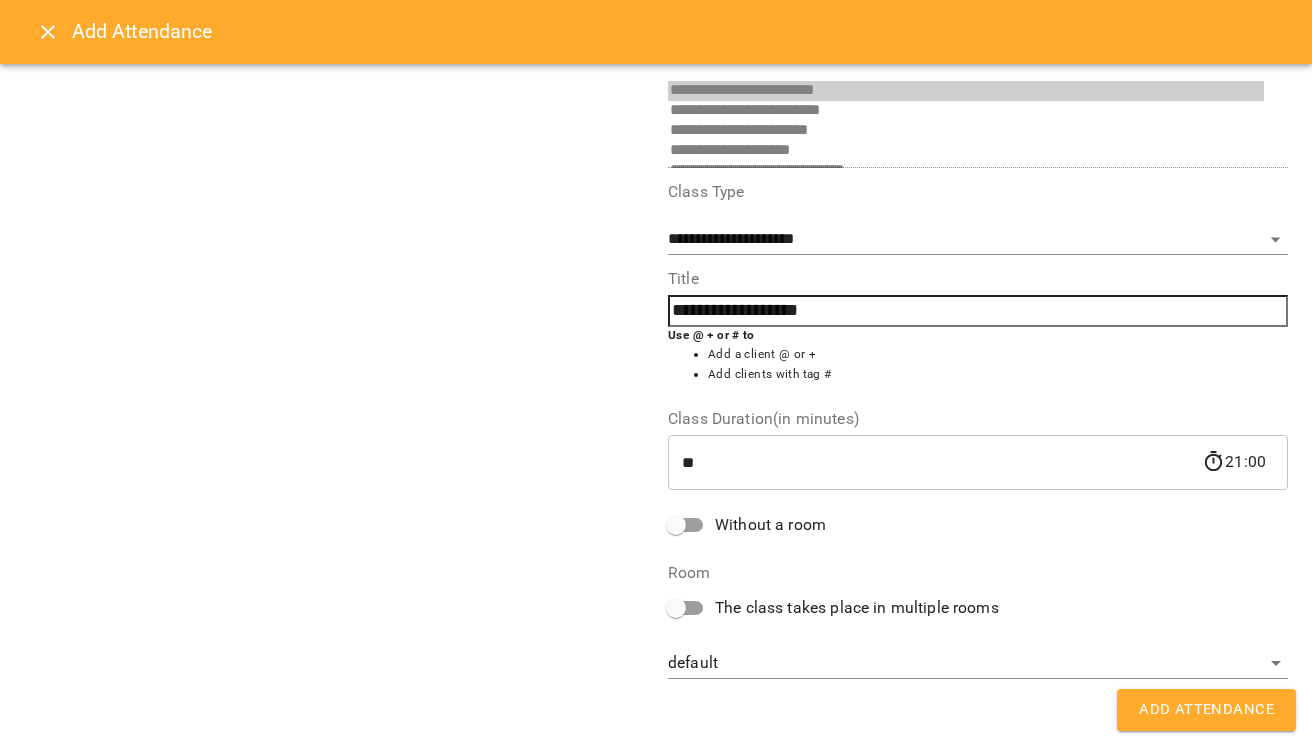 scroll, scrollTop: 206, scrollLeft: 0, axis: vertical 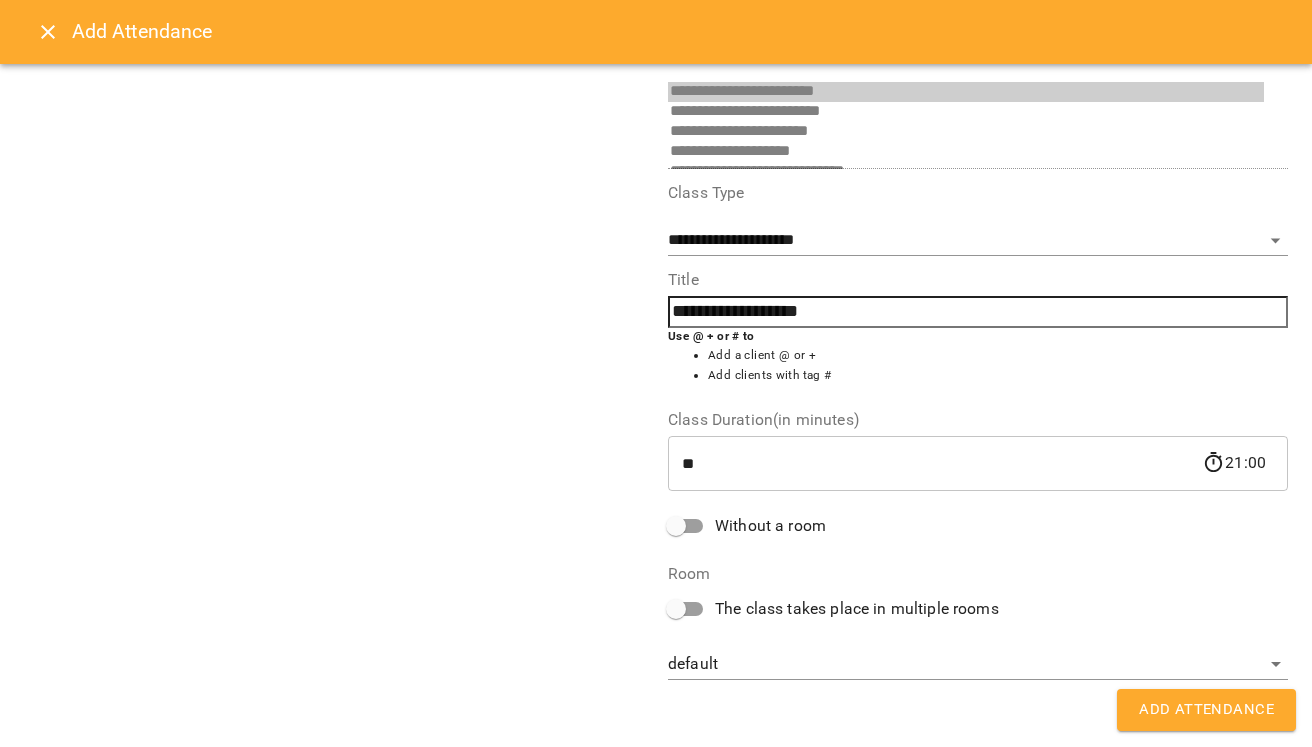 click on "Add Attendance" at bounding box center [1206, 710] 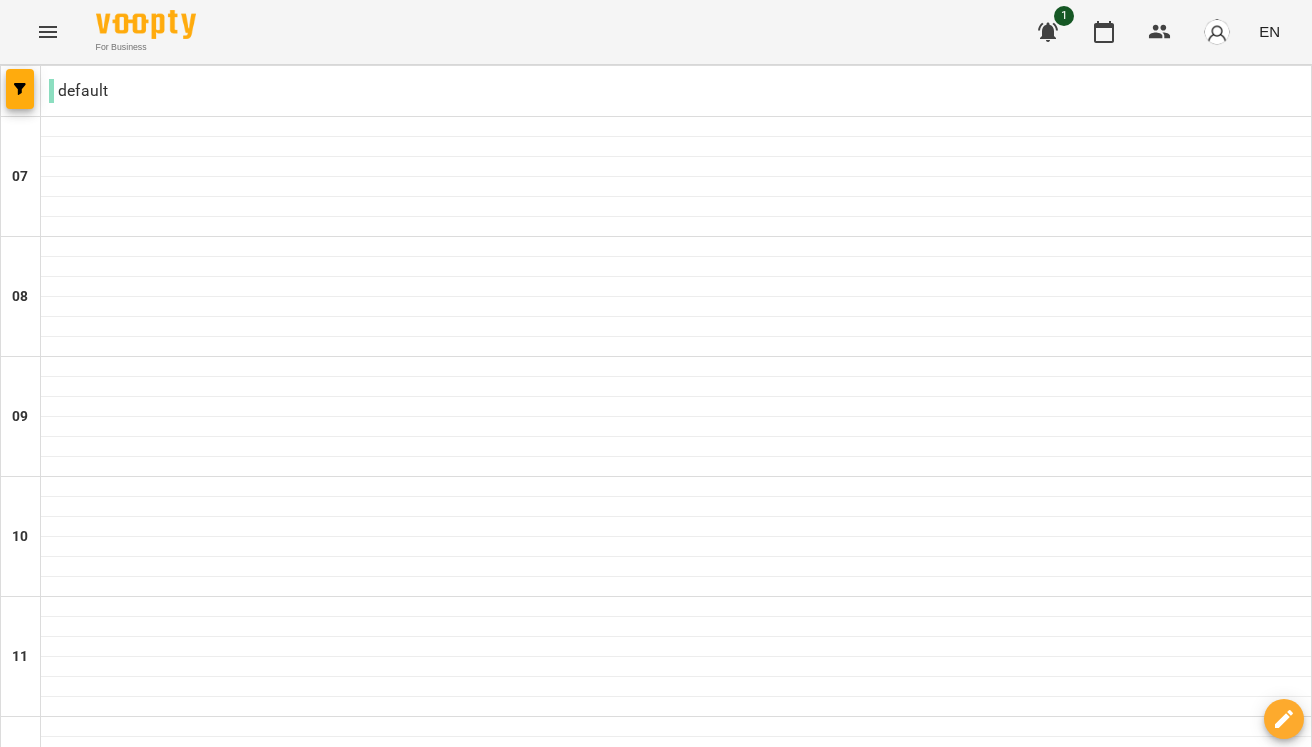 click on "Wed" at bounding box center [575, 2063] 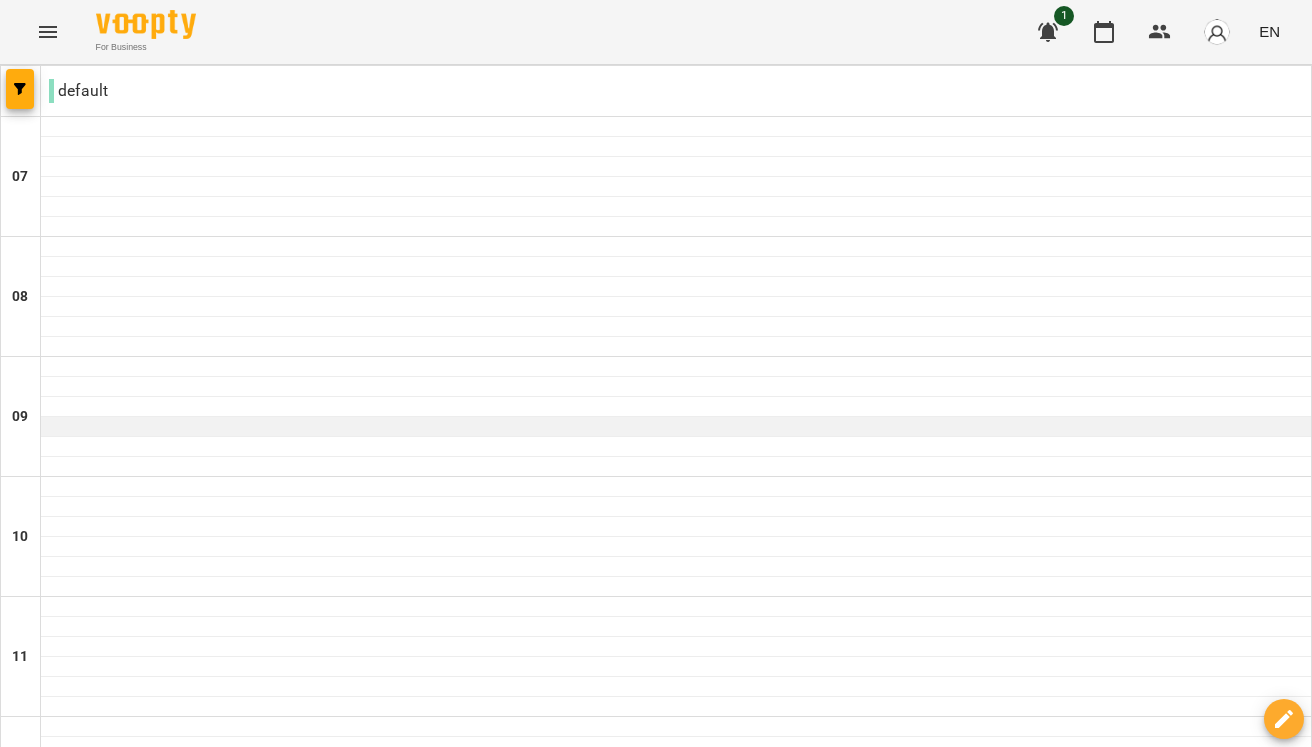 scroll, scrollTop: 496, scrollLeft: 0, axis: vertical 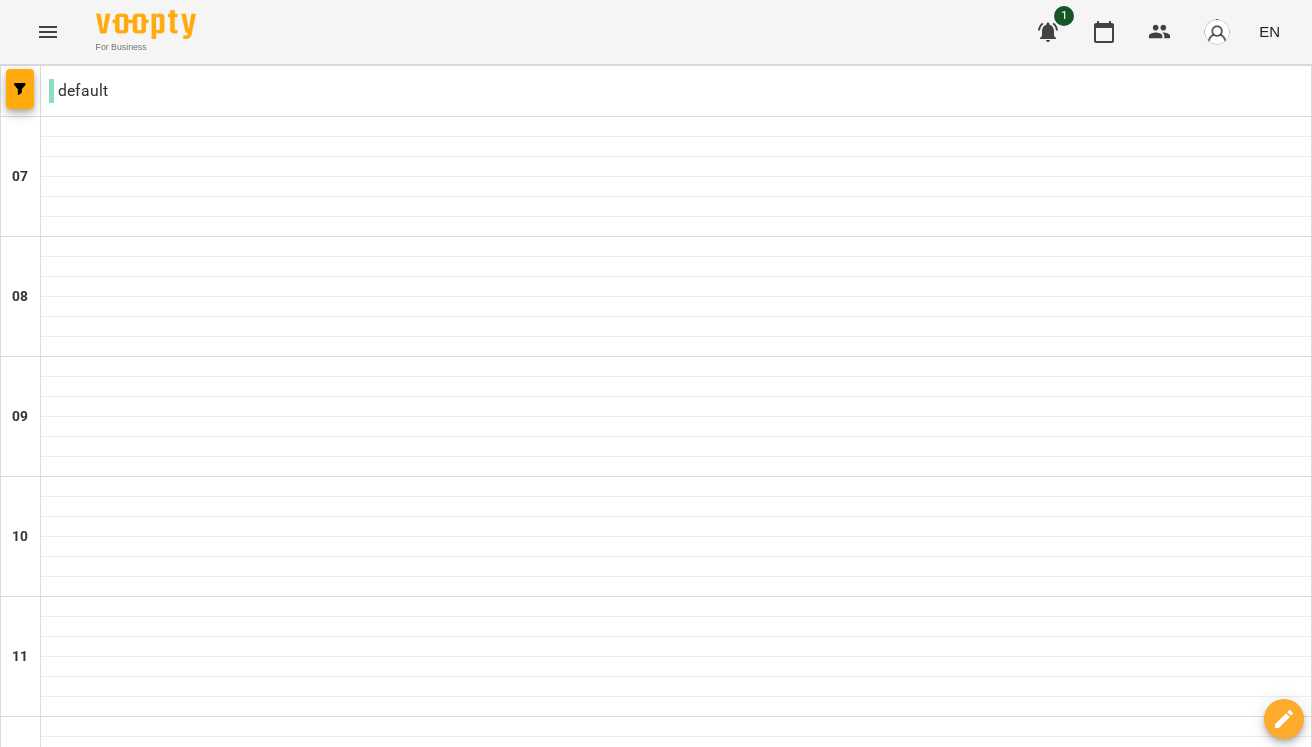 click at bounding box center (676, 847) 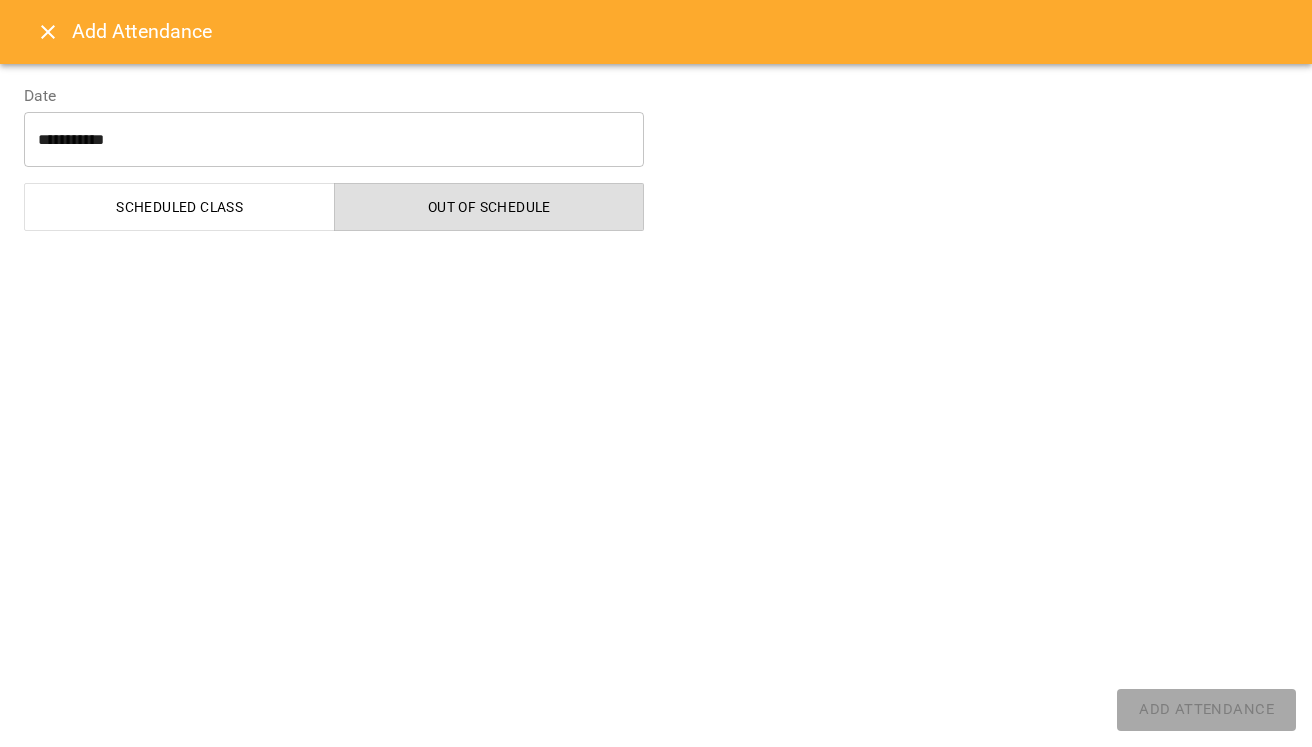 select on "**********" 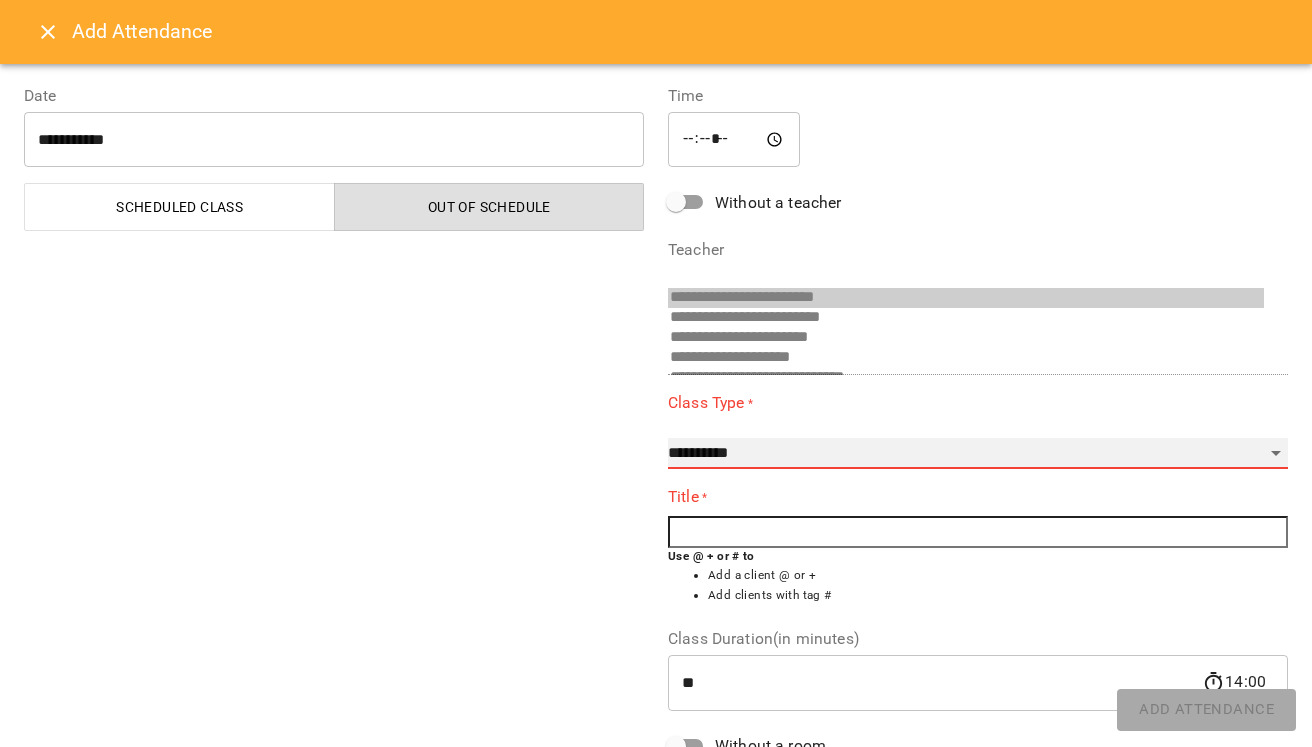 select on "**********" 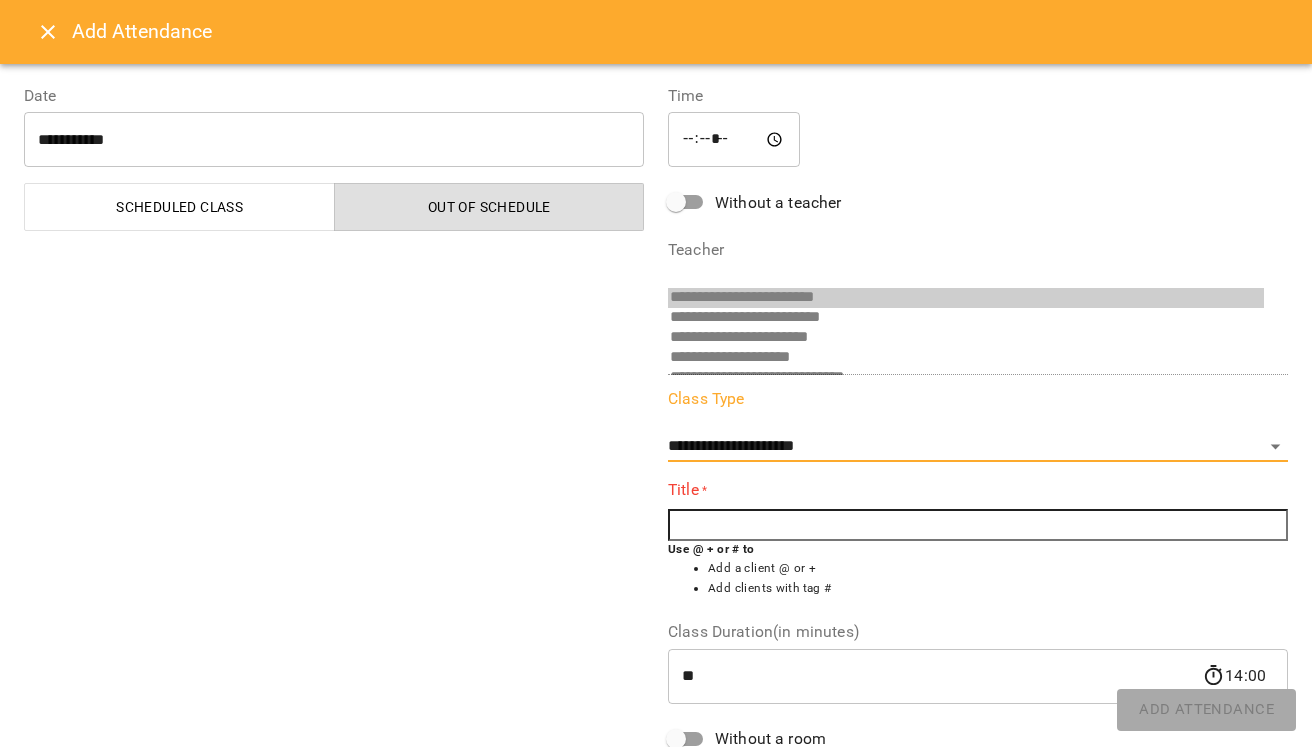 click at bounding box center (978, 525) 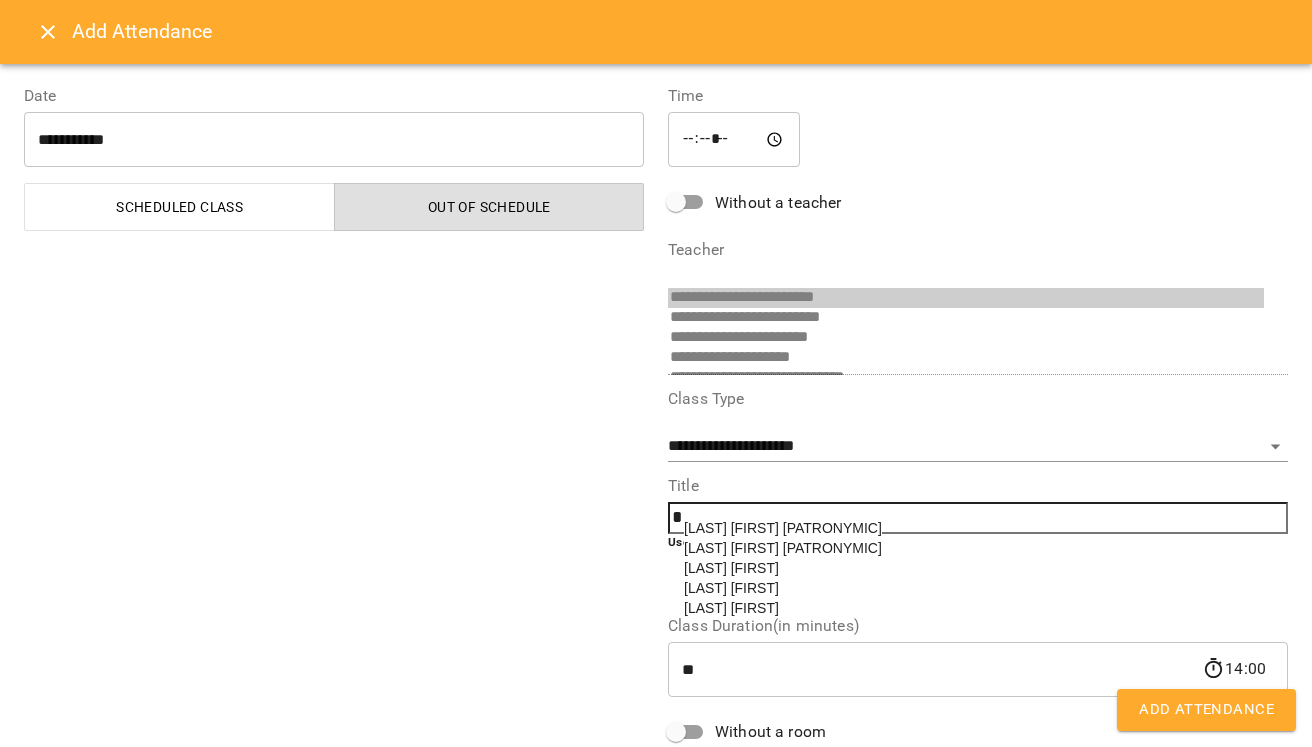 click on "[LAST] [FIRST] [PATRONYMIC]" at bounding box center (783, 528) 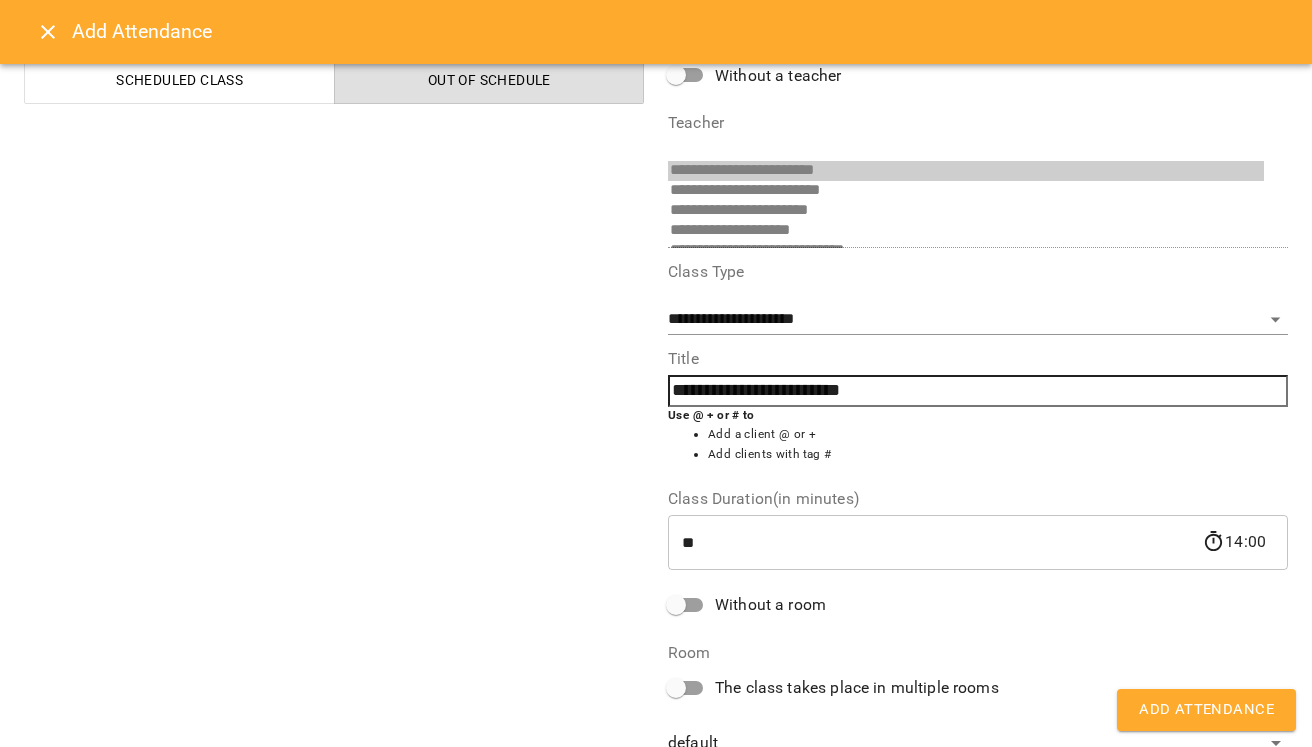 scroll, scrollTop: 128, scrollLeft: 0, axis: vertical 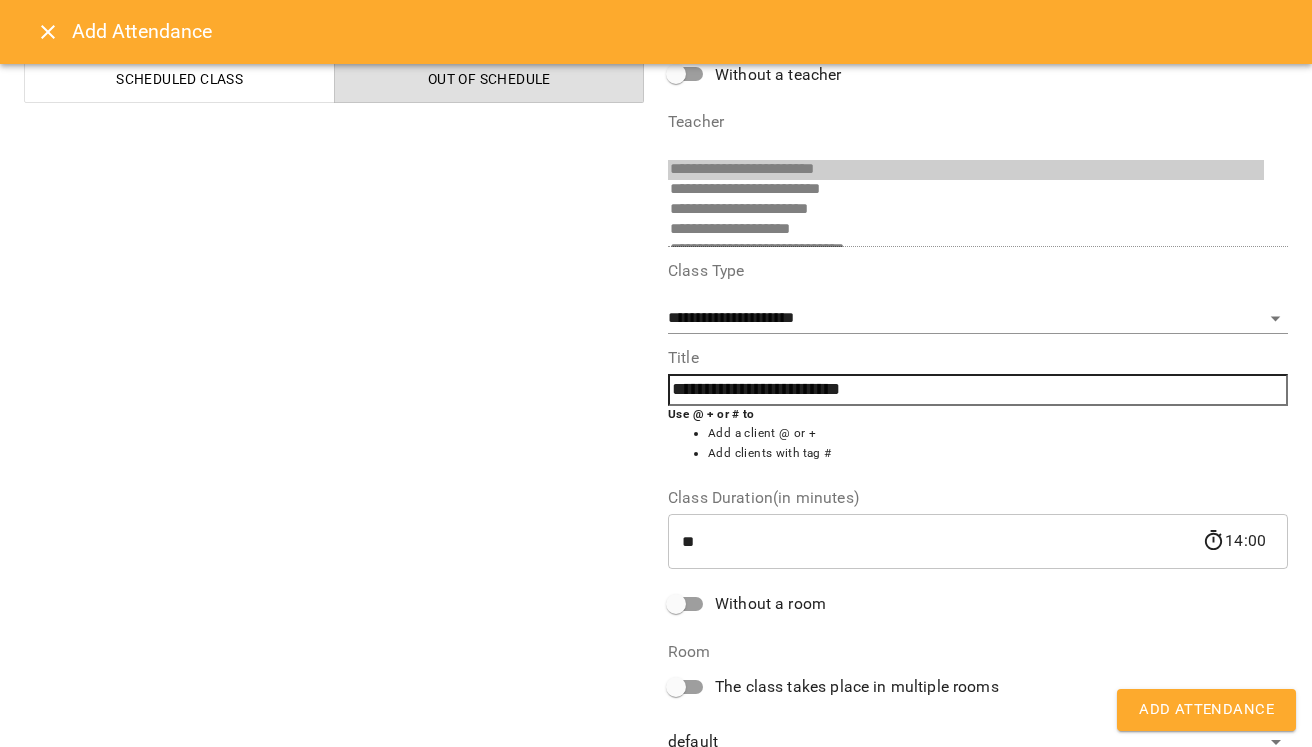 click on "Add Attendance" at bounding box center [1206, 710] 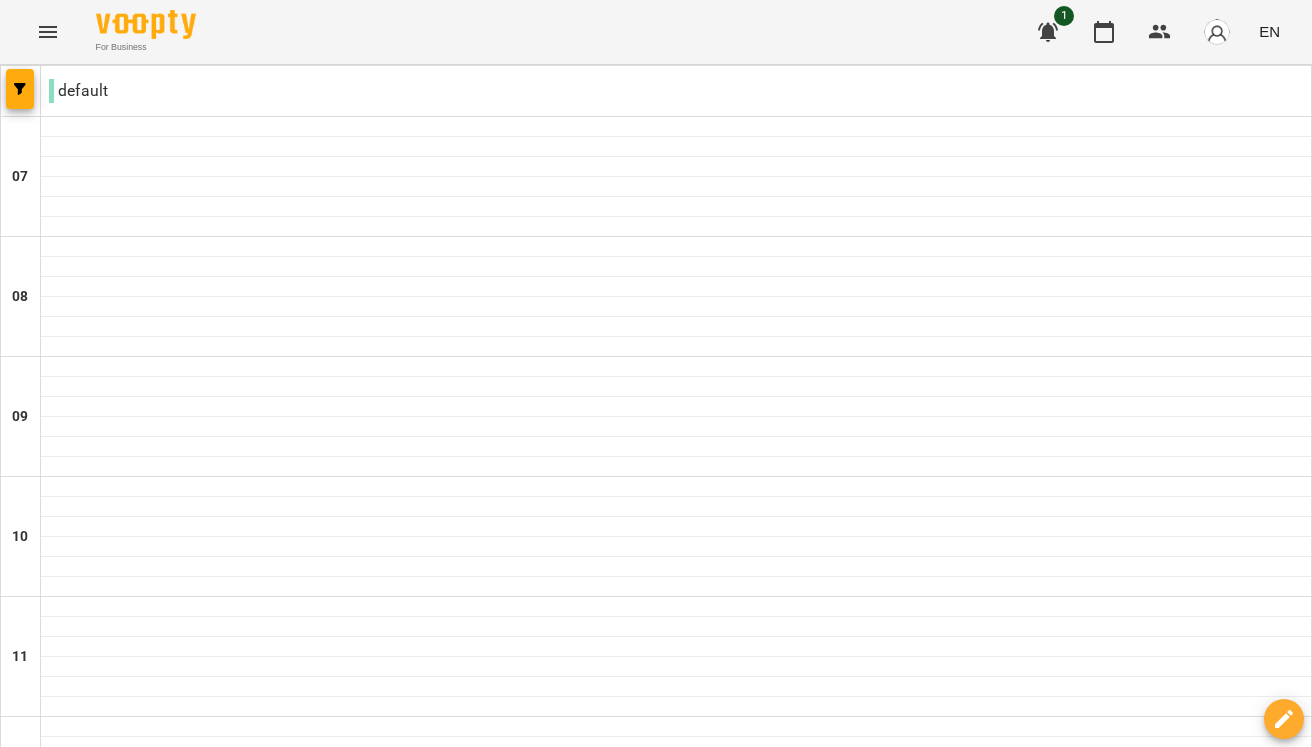 scroll, scrollTop: 1402, scrollLeft: 0, axis: vertical 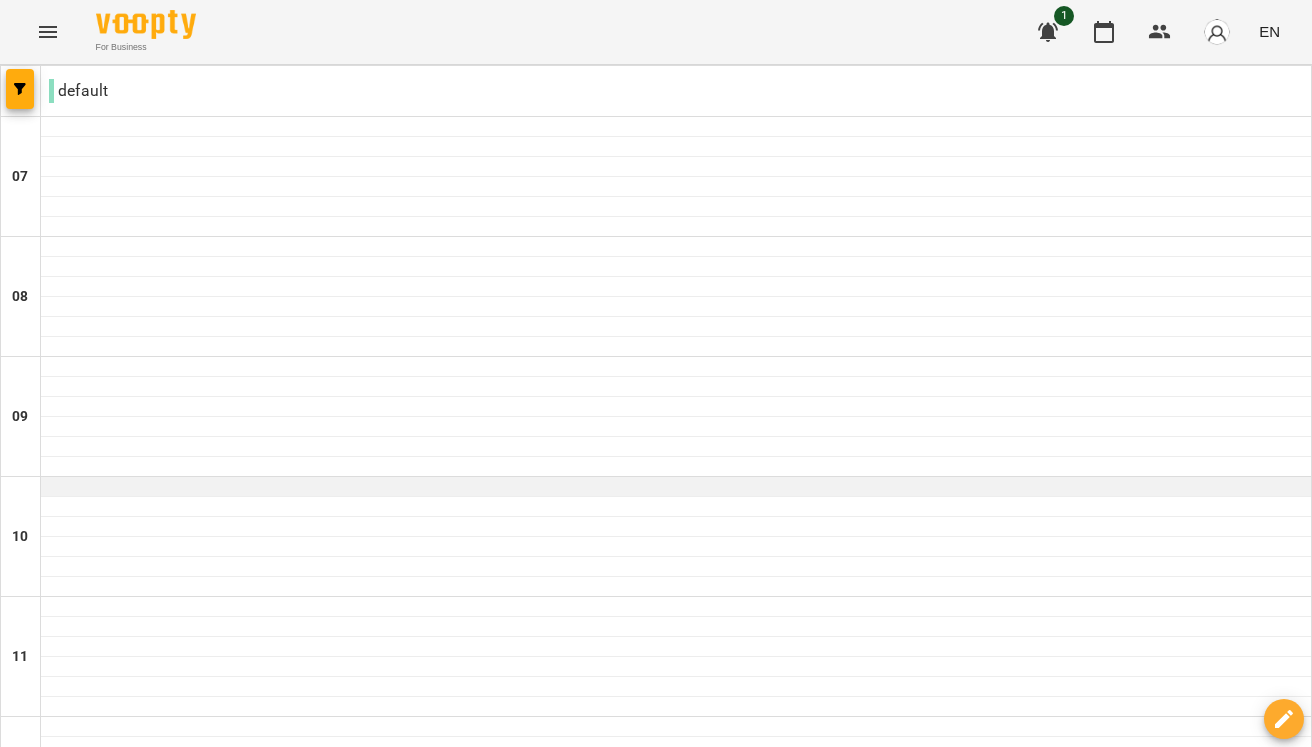 click at bounding box center (676, 487) 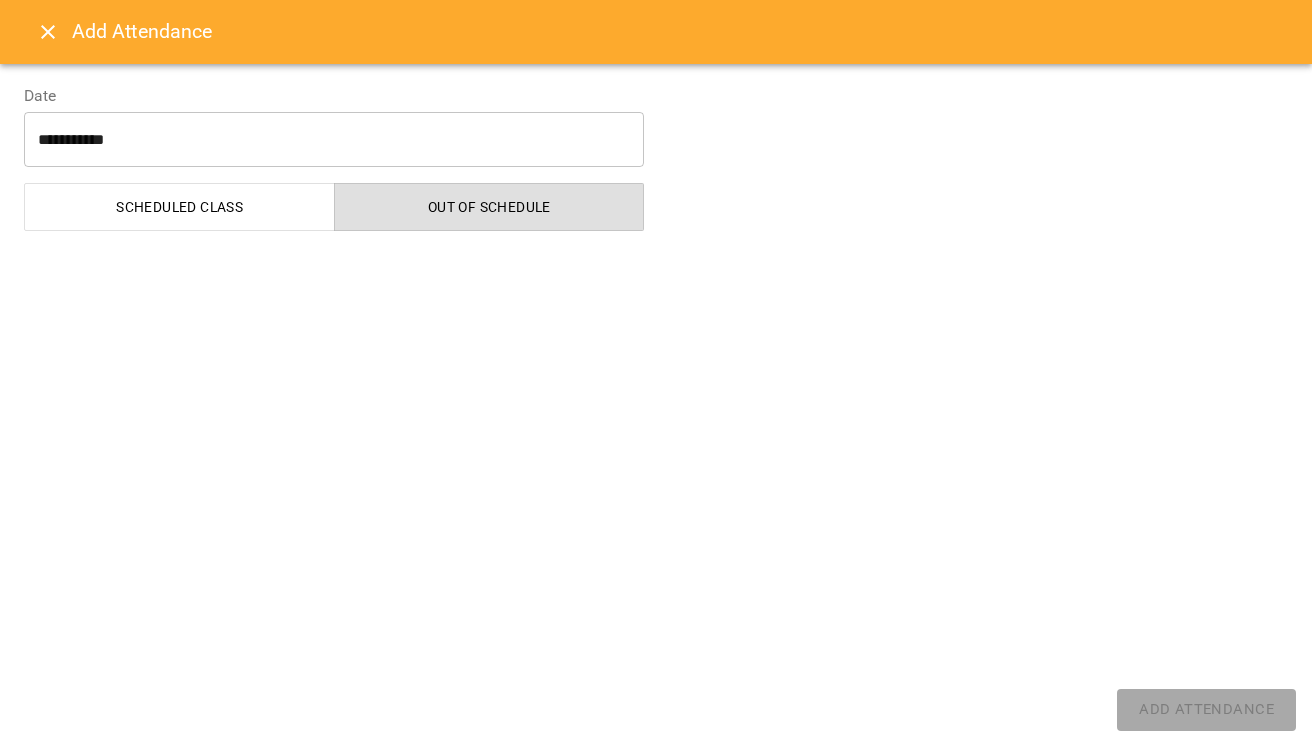 select on "**********" 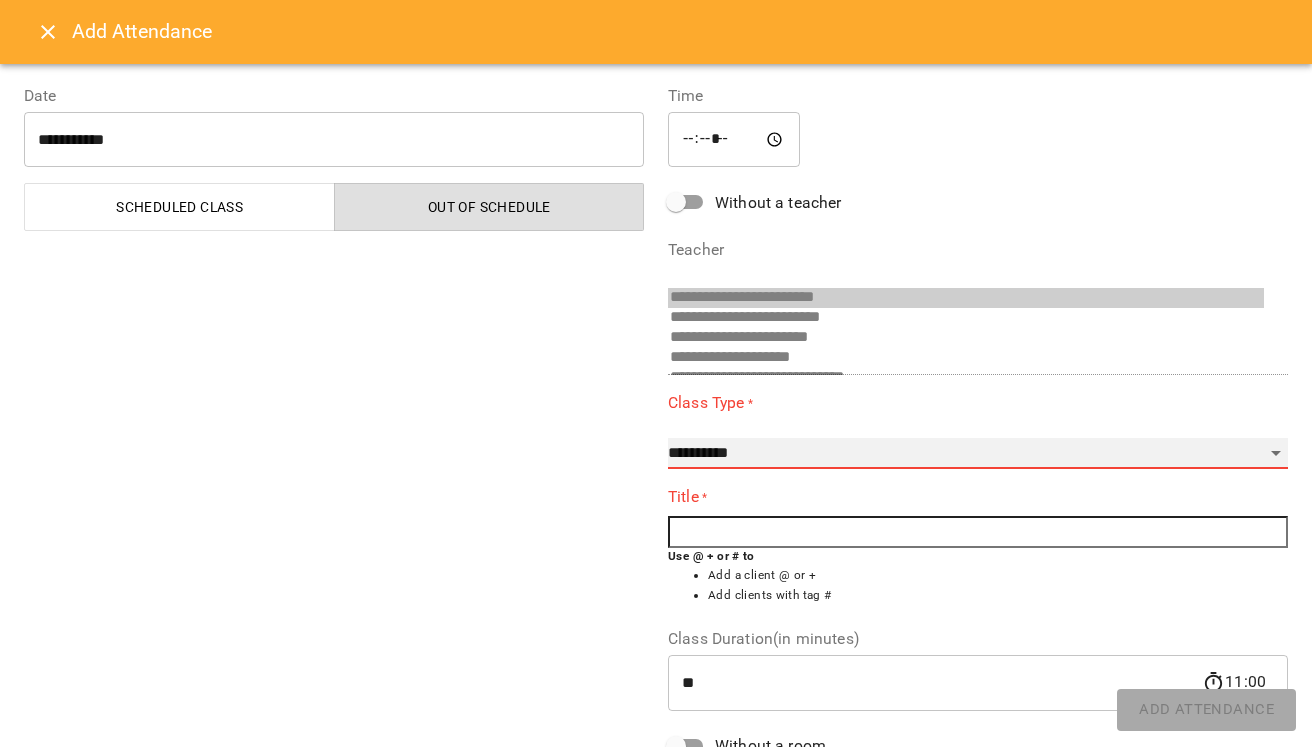 select on "**********" 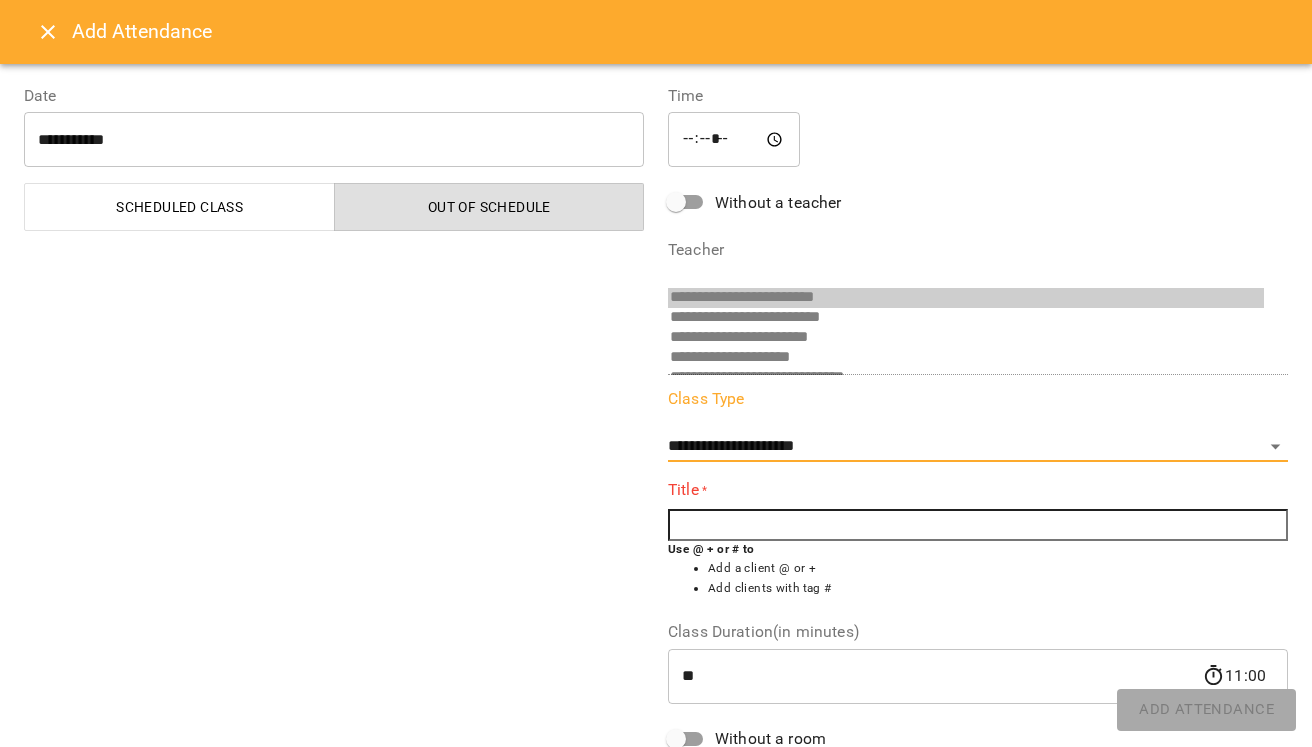click at bounding box center [978, 525] 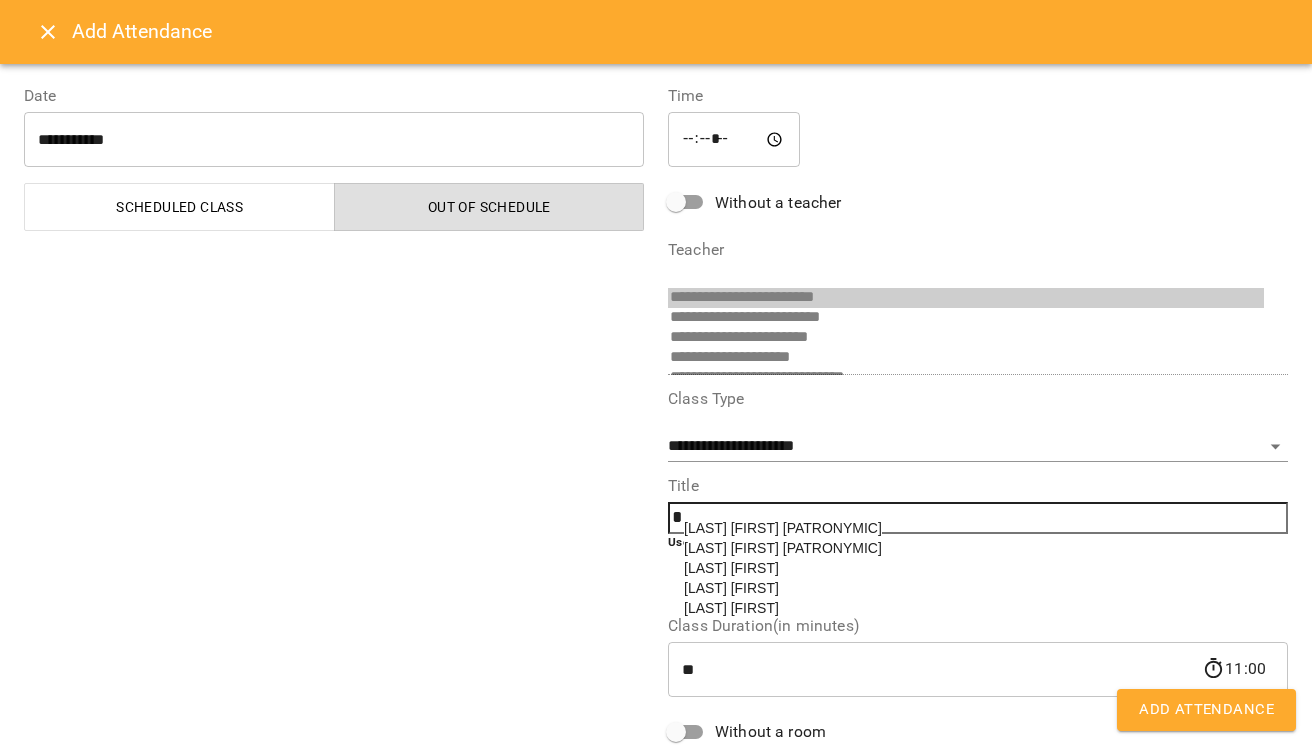 click on "[LAST] [FIRST] [PATRONYMIC]" at bounding box center [783, 548] 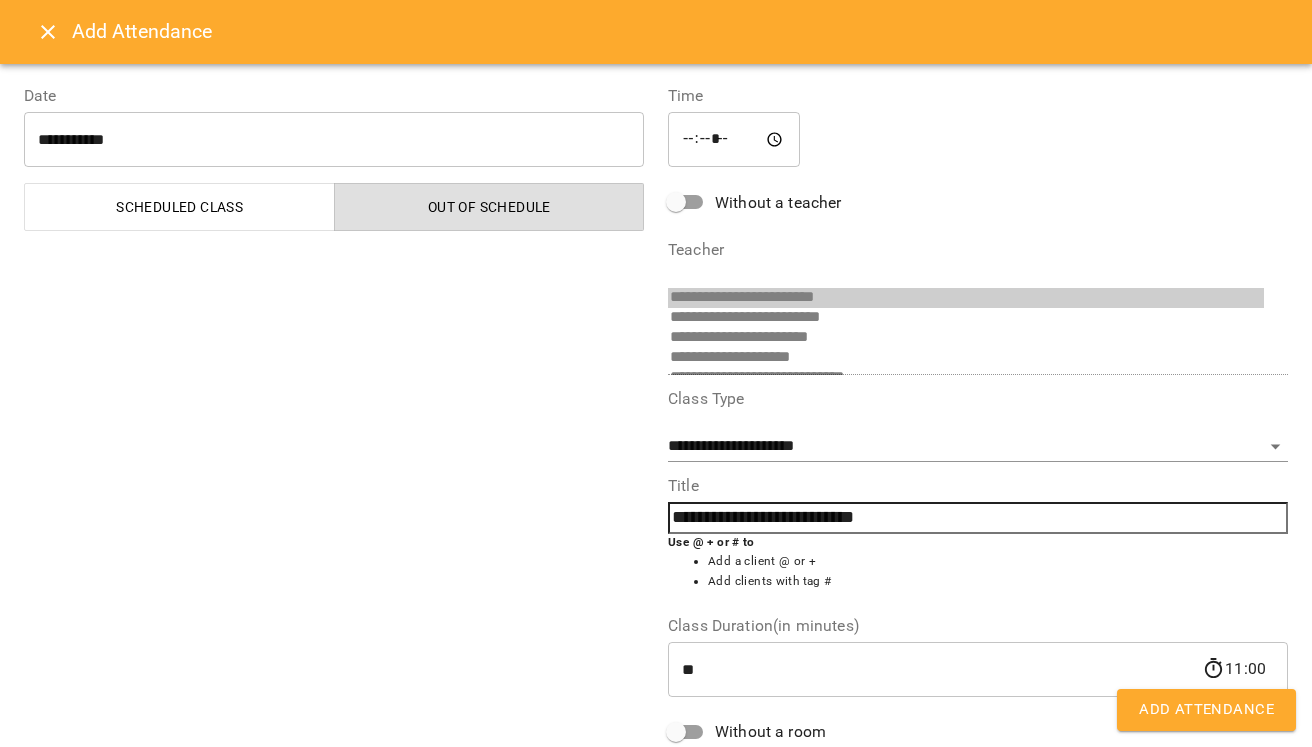 click on "Add Attendance" at bounding box center [1206, 710] 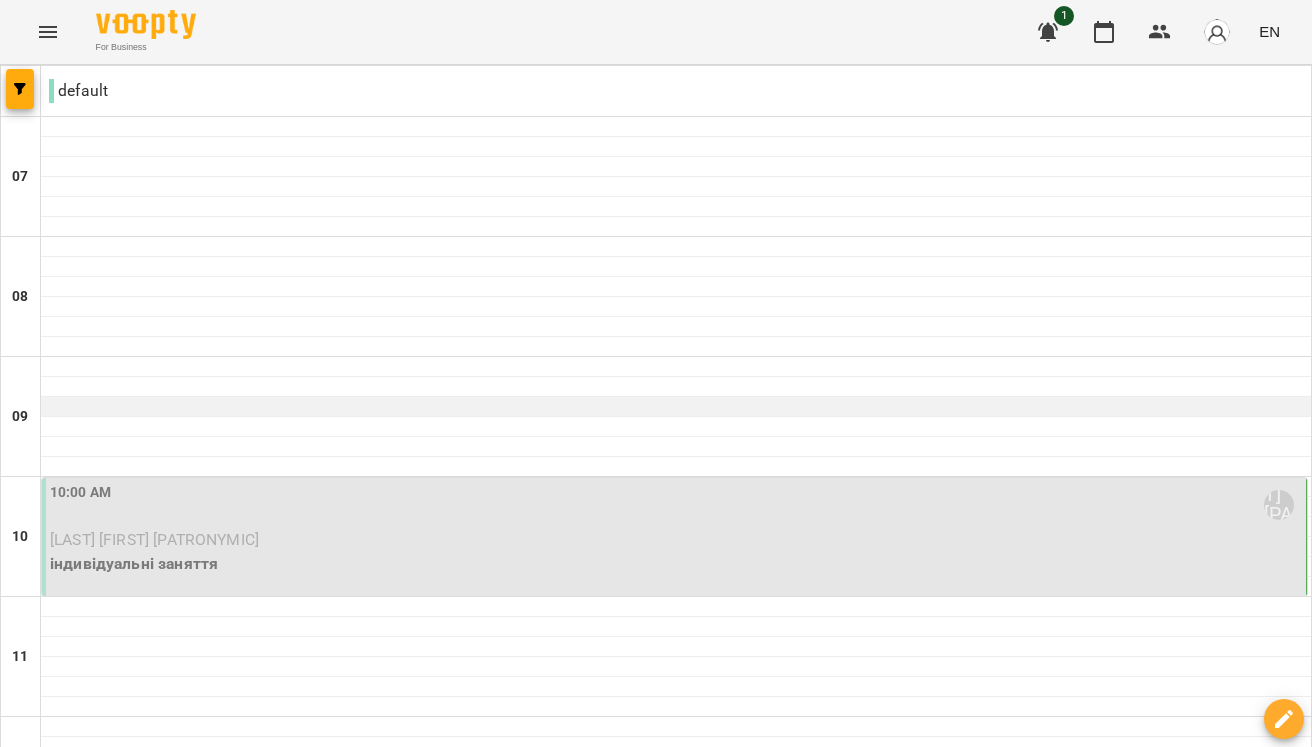 scroll, scrollTop: 4, scrollLeft: 0, axis: vertical 